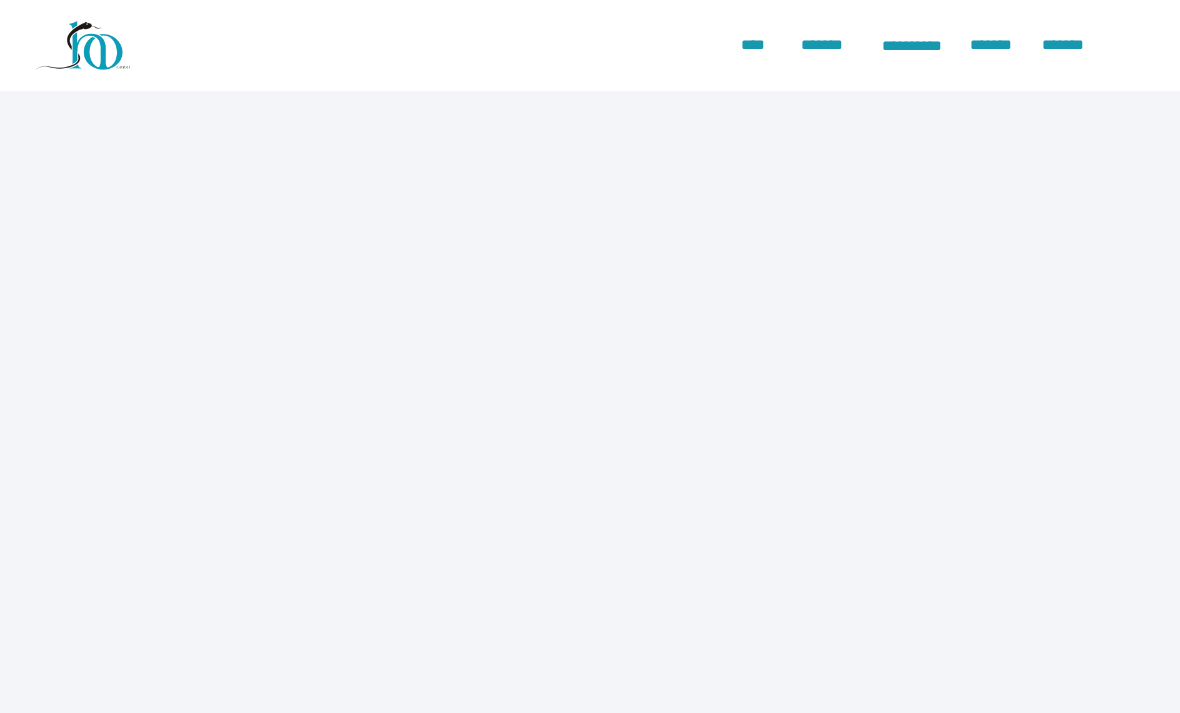 scroll, scrollTop: 0, scrollLeft: 0, axis: both 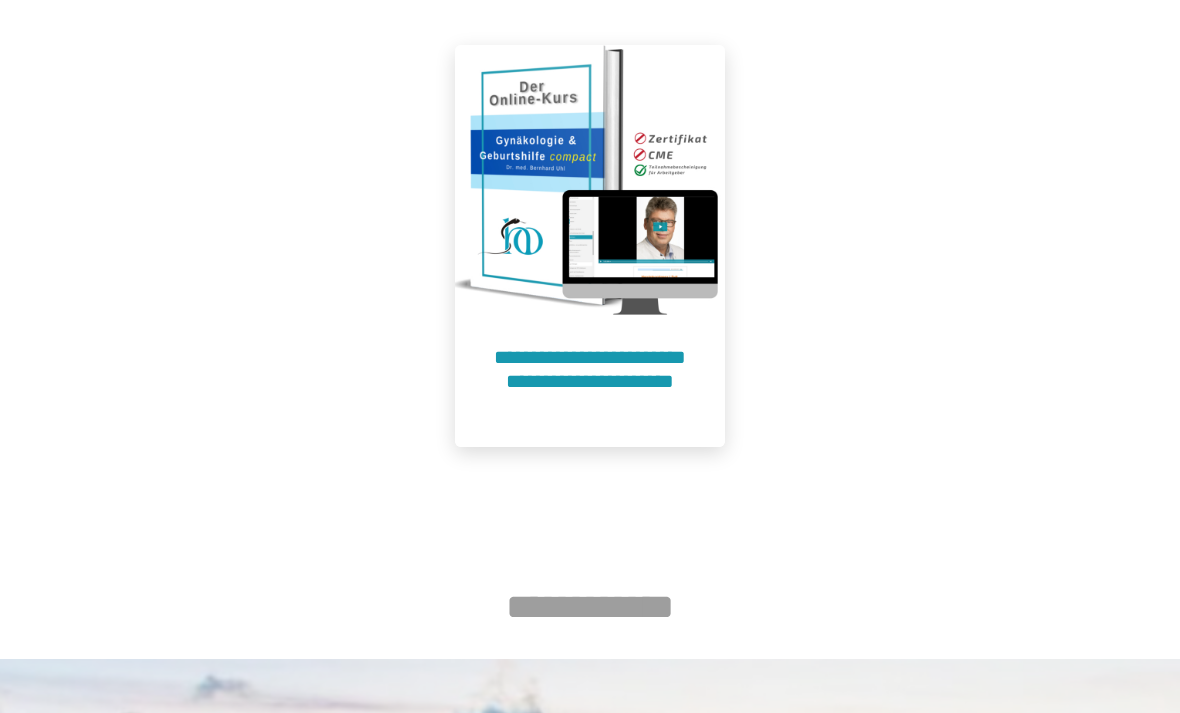 click at bounding box center [590, 180] 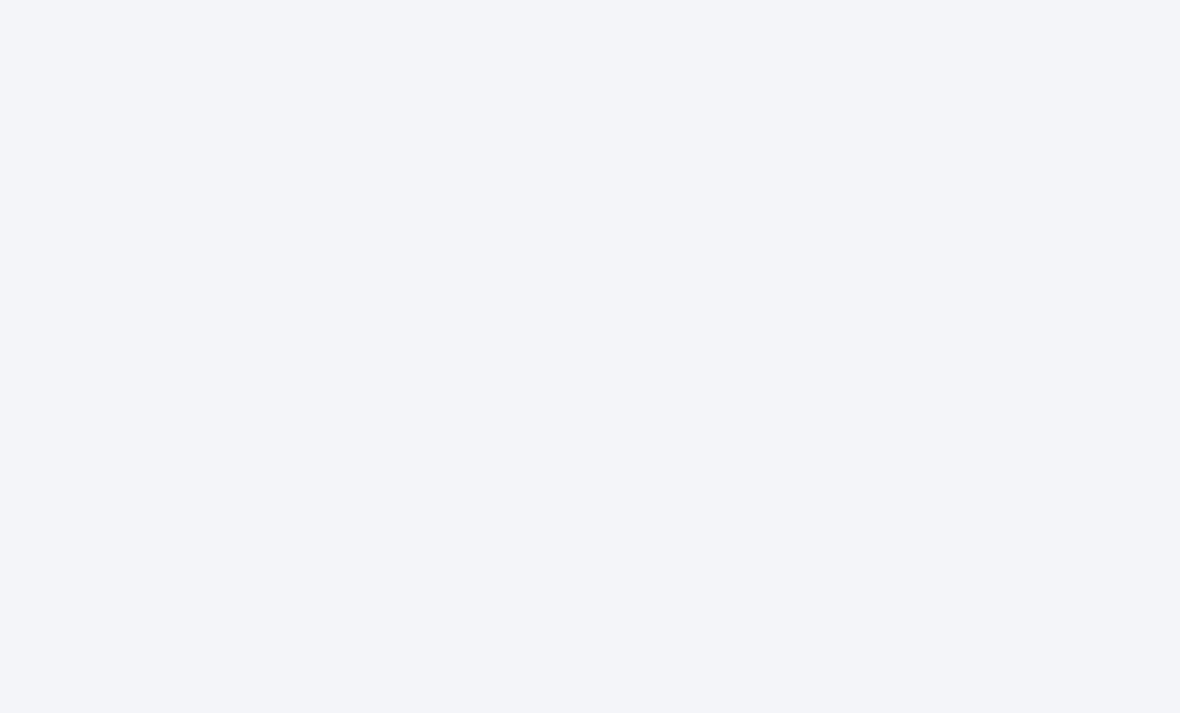 scroll, scrollTop: 91, scrollLeft: 0, axis: vertical 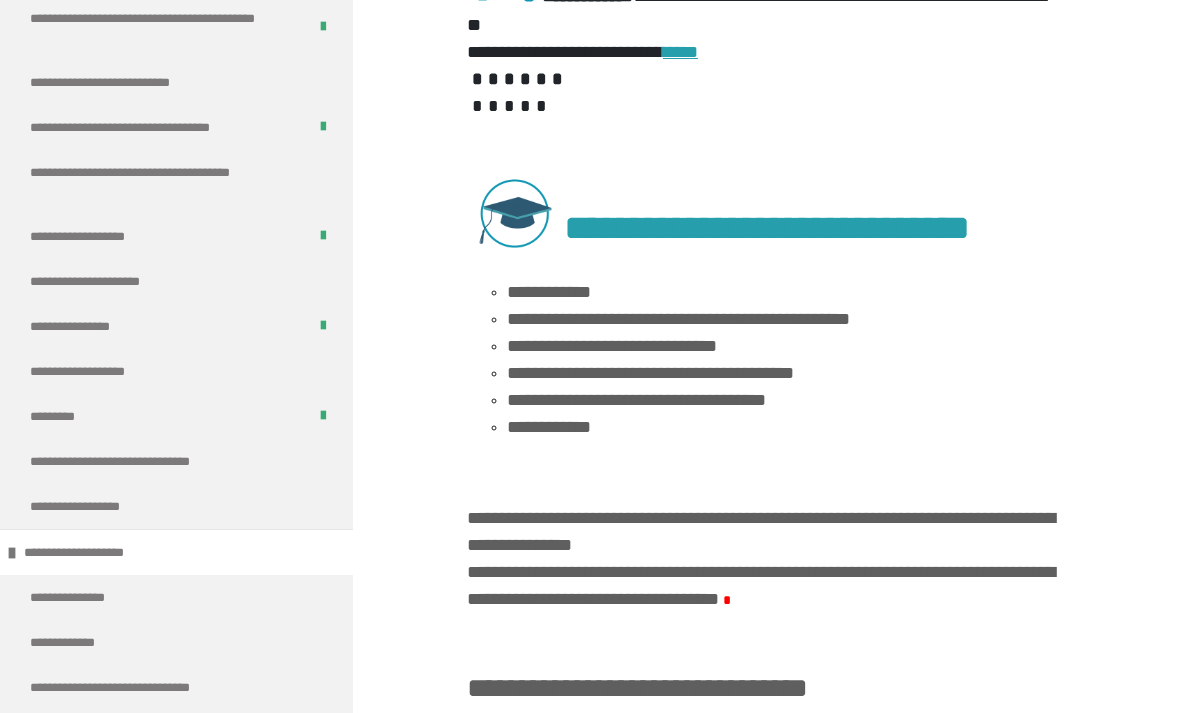 click on "**********" at bounding box center (138, 461) 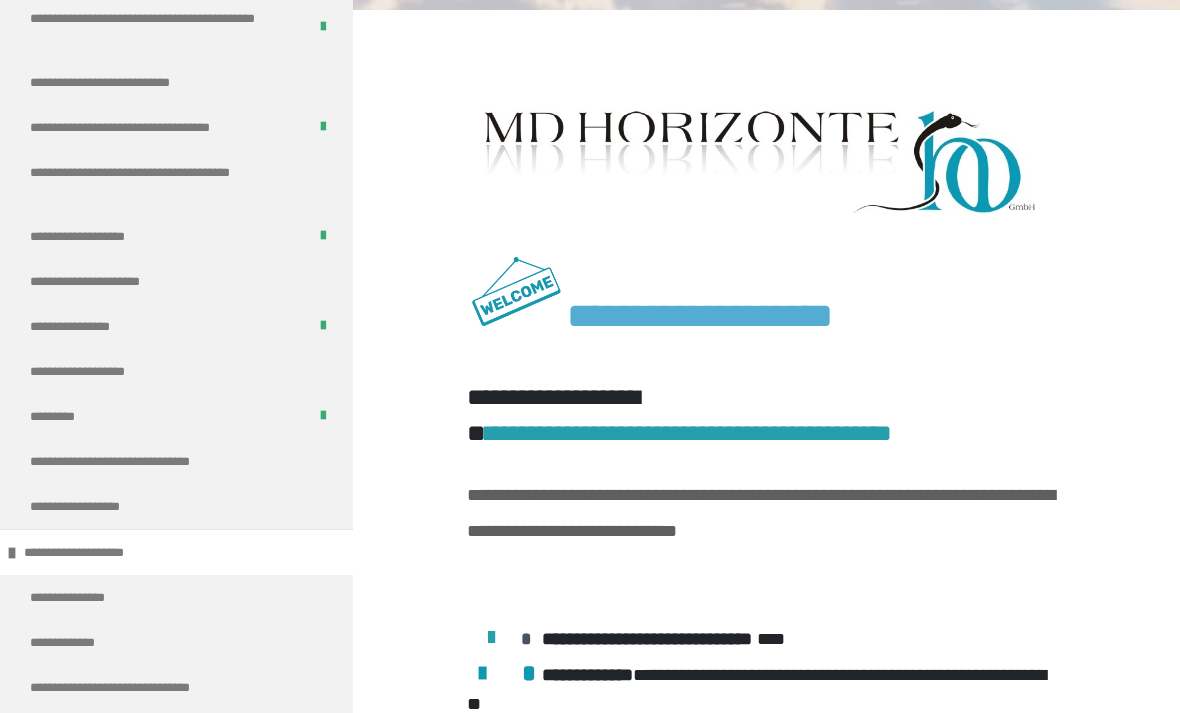 scroll, scrollTop: 0, scrollLeft: 0, axis: both 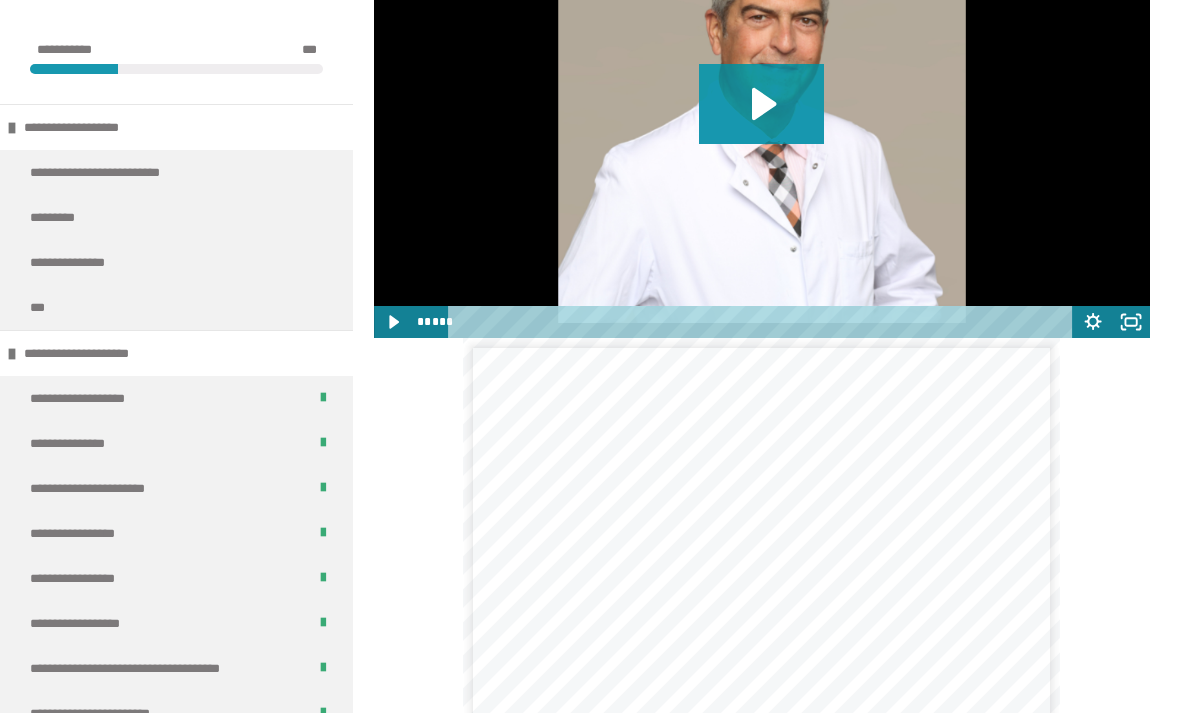 click 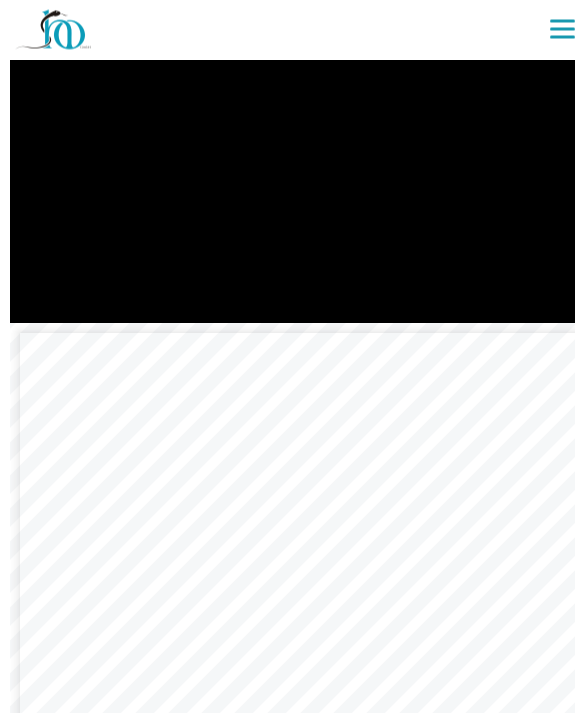 scroll, scrollTop: 2113, scrollLeft: 0, axis: vertical 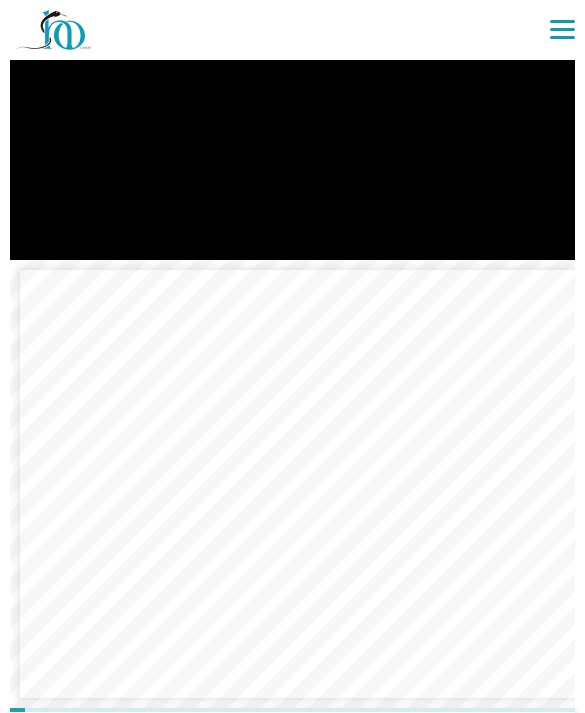click at bounding box center [292, 101] 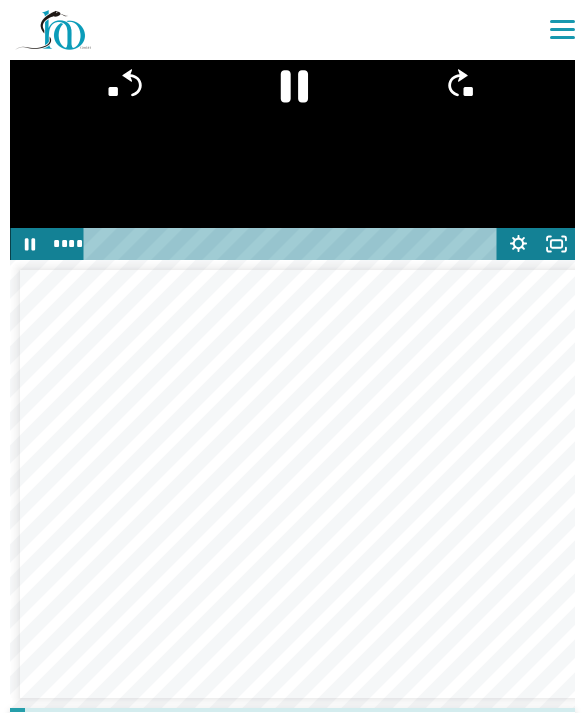 click 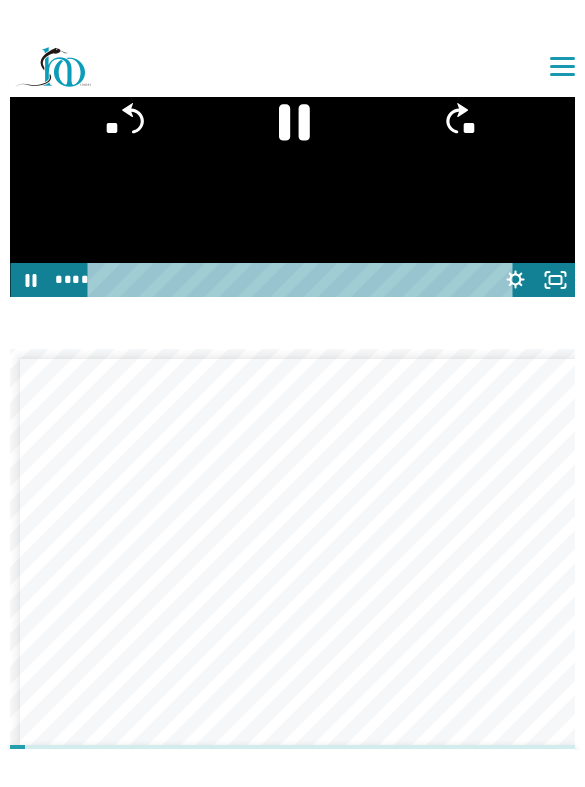 scroll, scrollTop: 24, scrollLeft: 0, axis: vertical 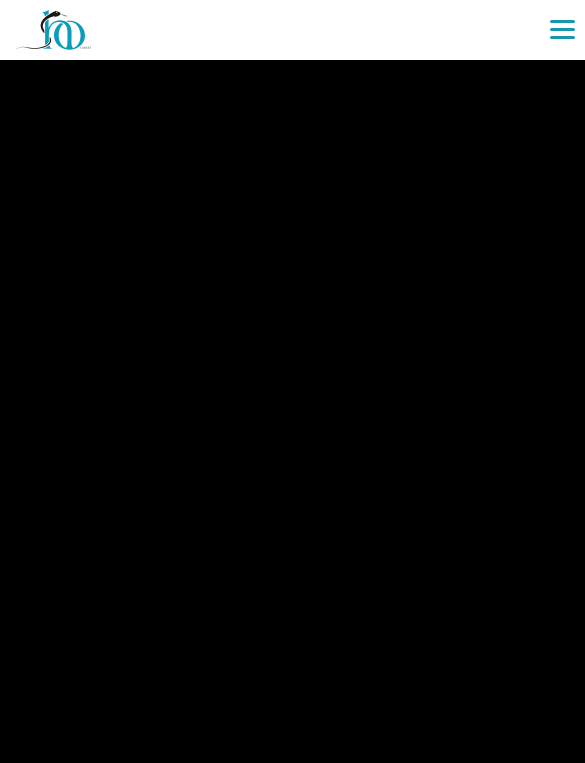 click at bounding box center [292, 381] 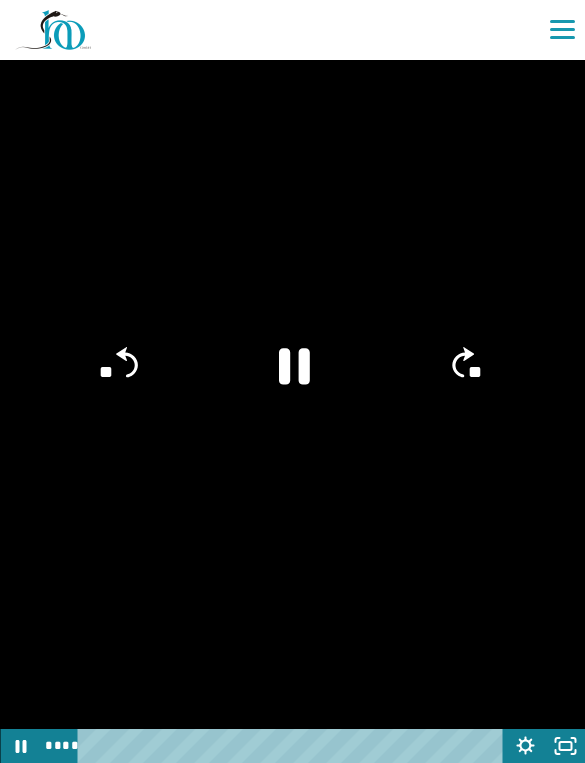 click 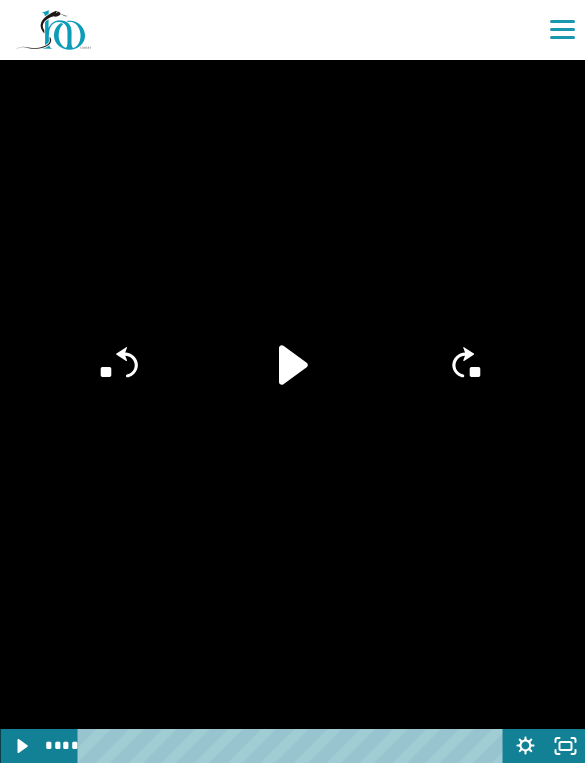 click 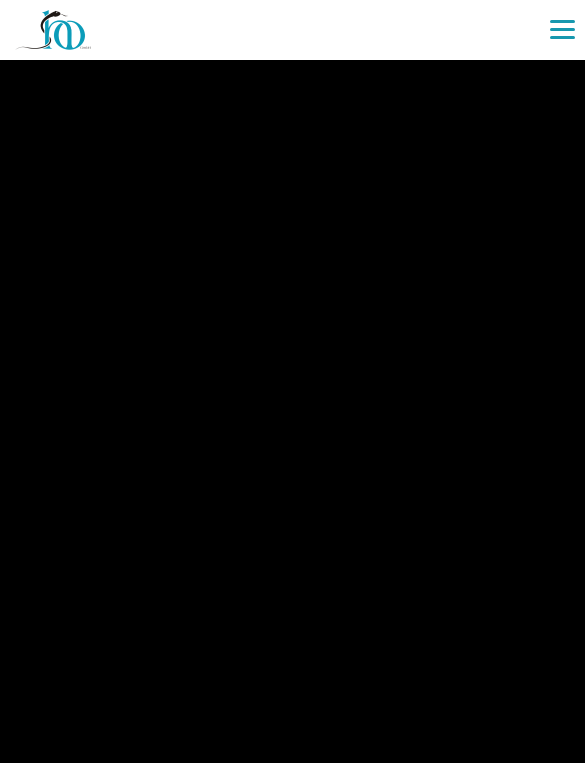 click at bounding box center (292, 381) 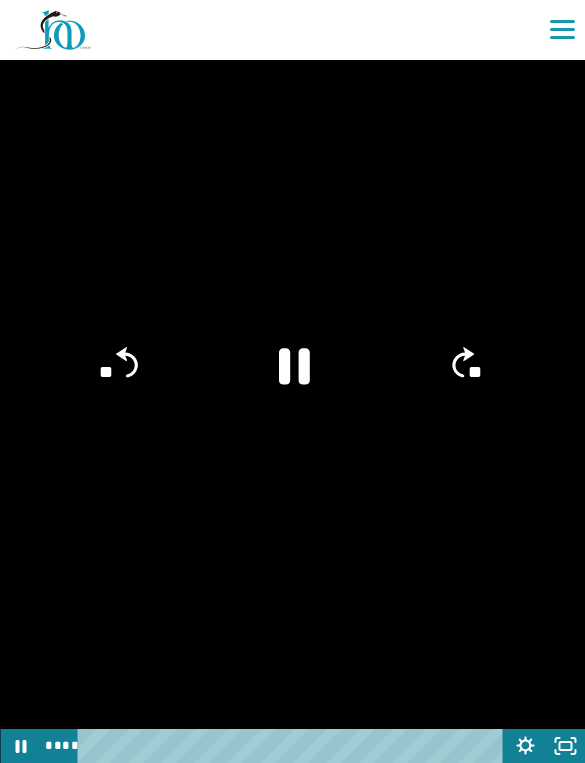 click 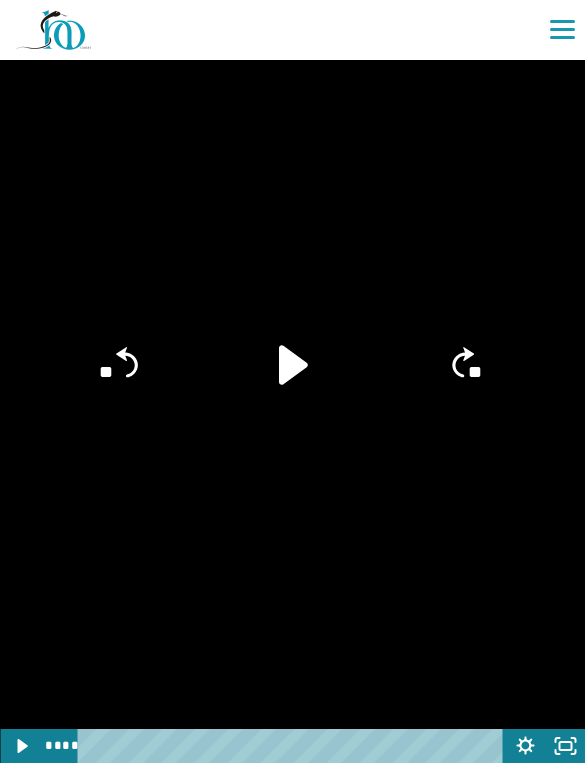 click 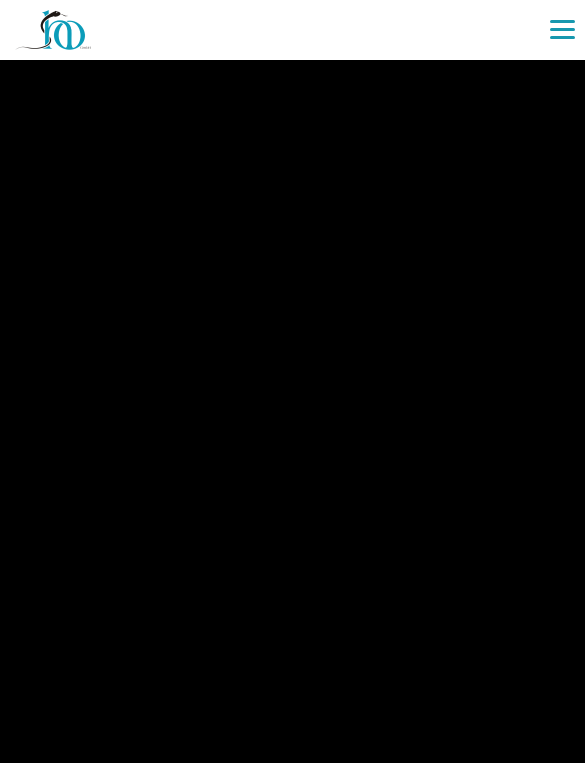 click at bounding box center (292, 381) 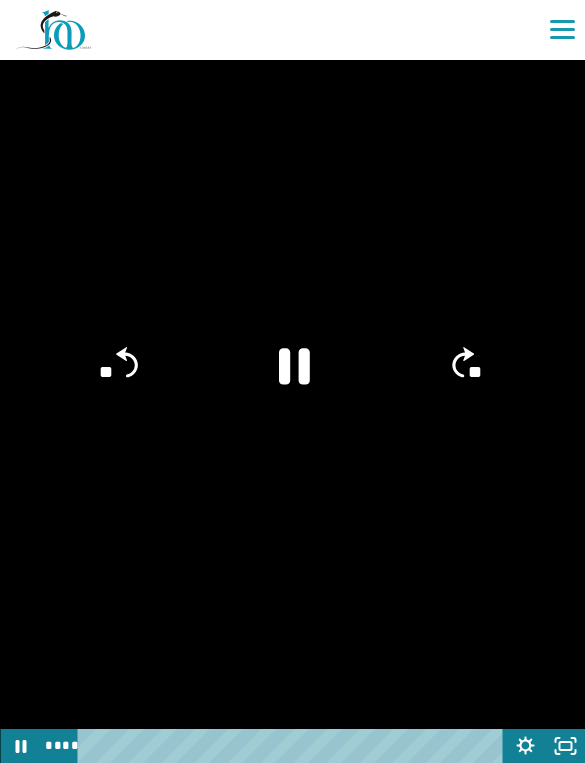 click 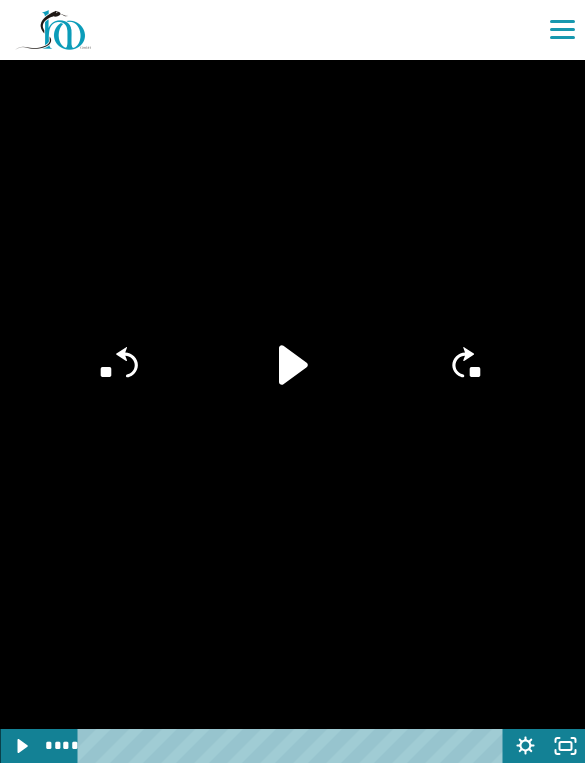 click 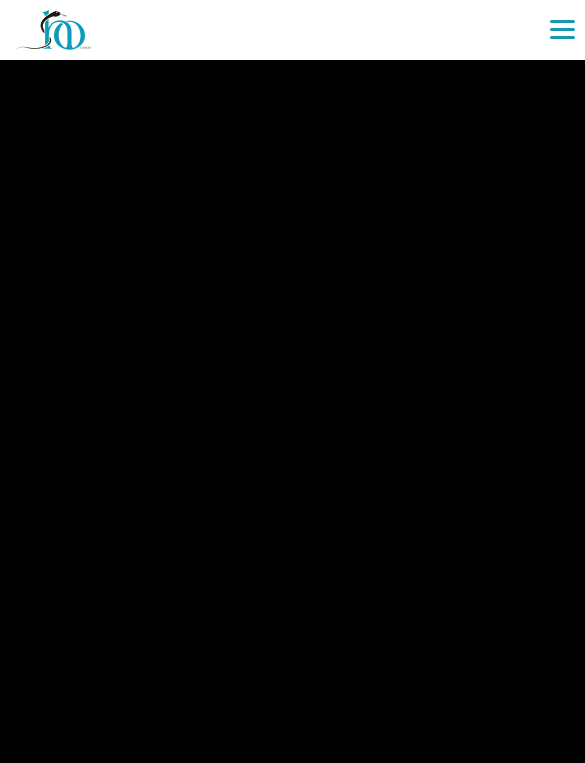 click at bounding box center (292, 381) 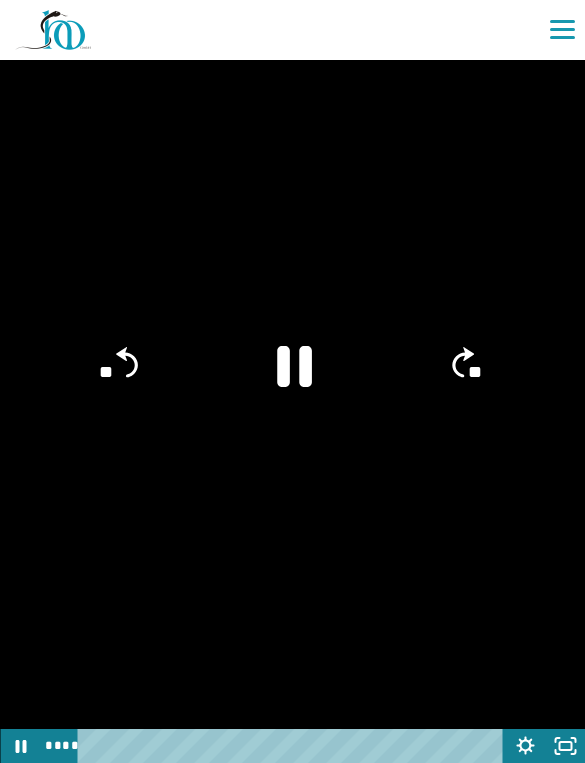 click 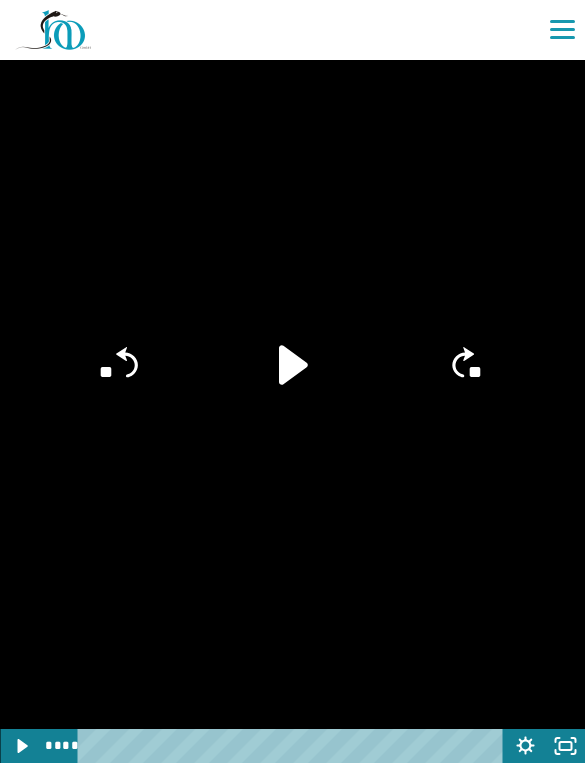 click 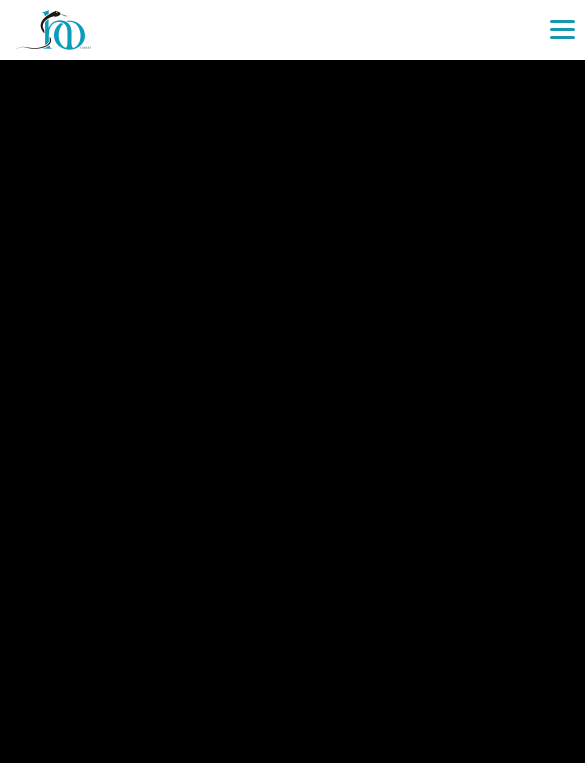 click at bounding box center (292, 381) 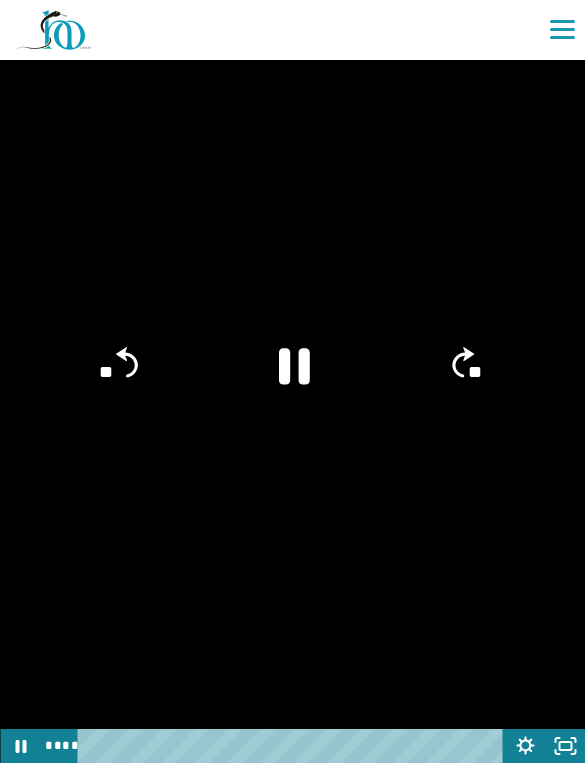 click 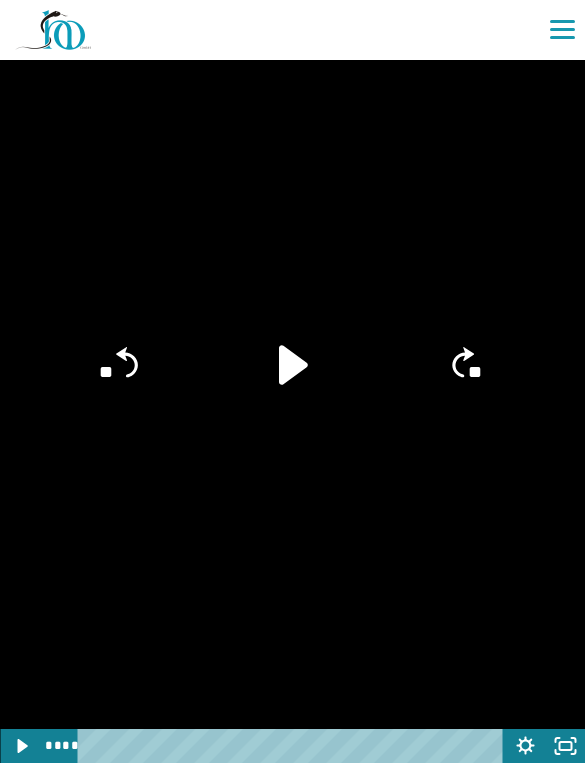 click 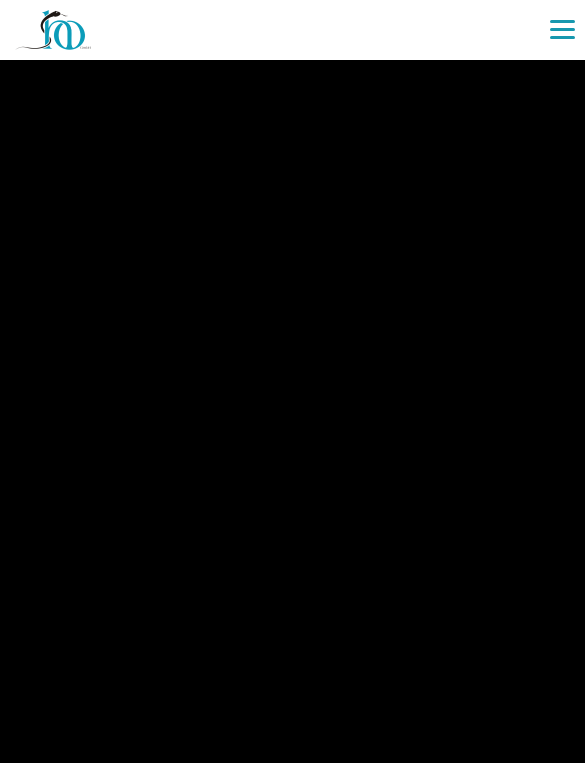 click at bounding box center (292, 381) 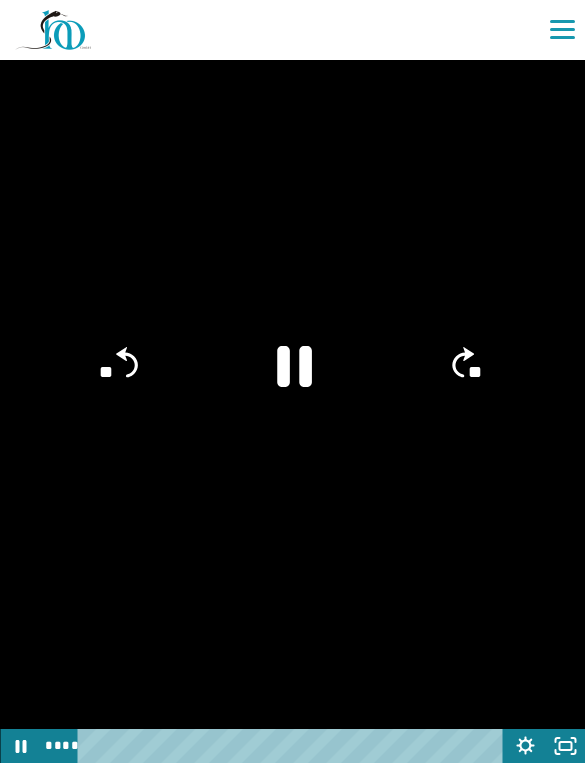 click 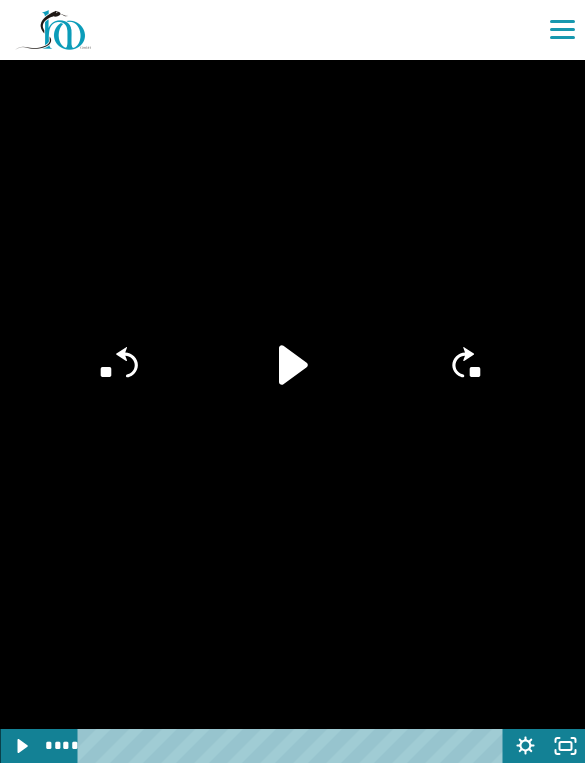 click 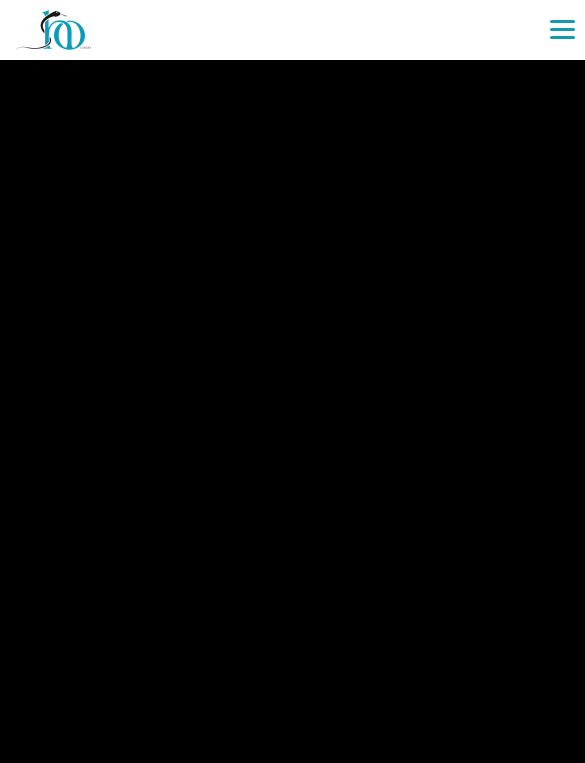 click at bounding box center [292, 381] 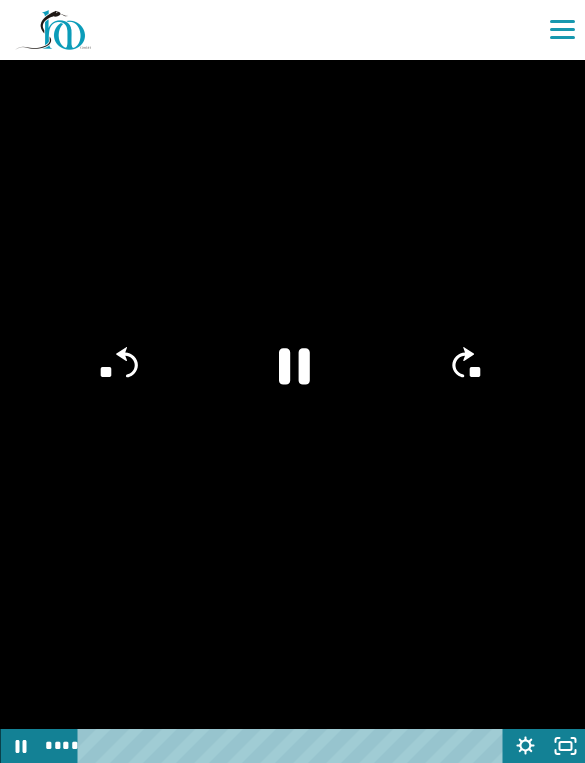 click 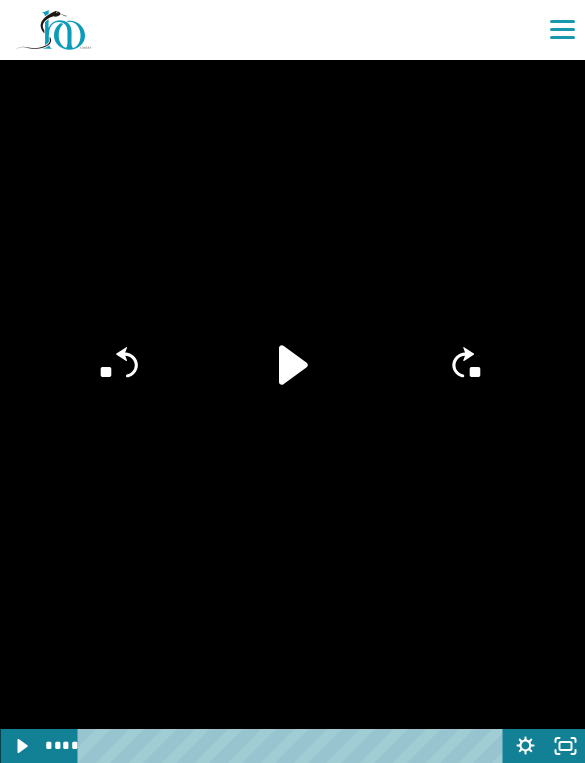 click 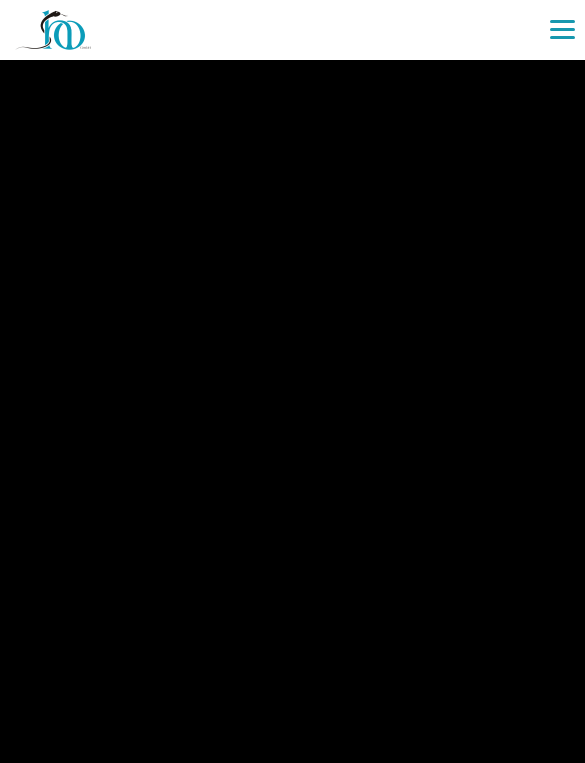 click at bounding box center (292, 381) 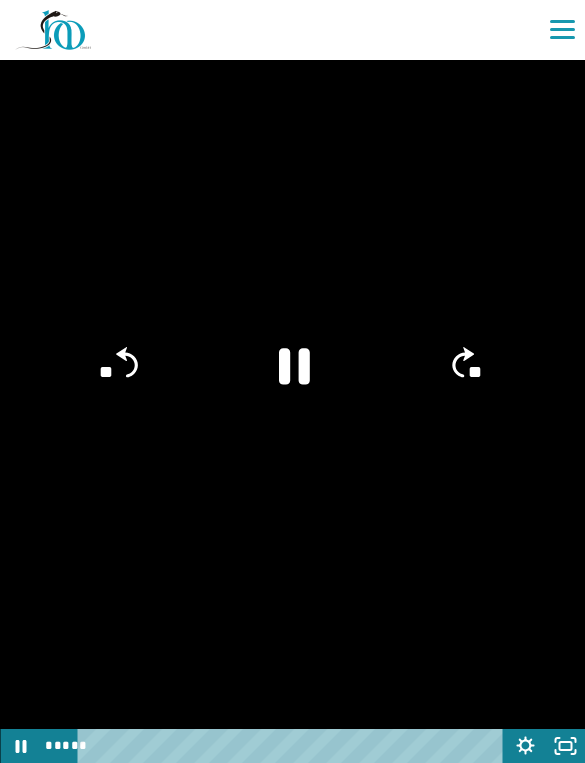 click 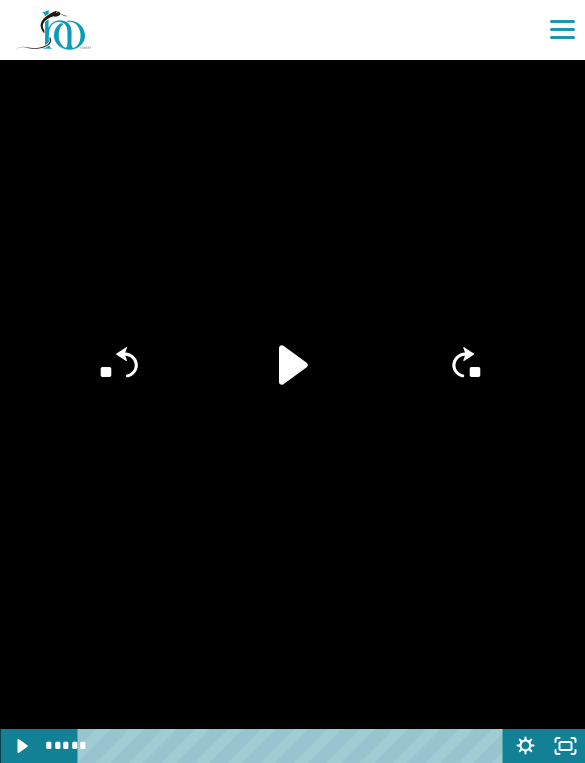 click 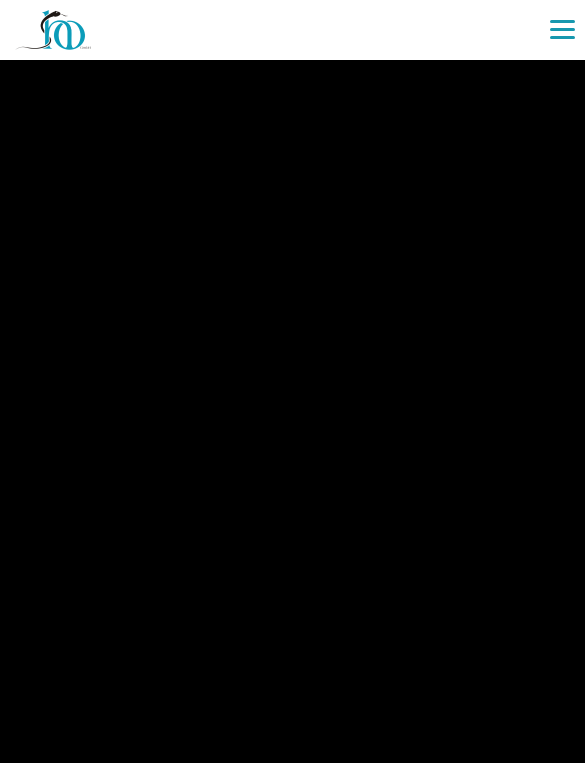 click at bounding box center (292, 381) 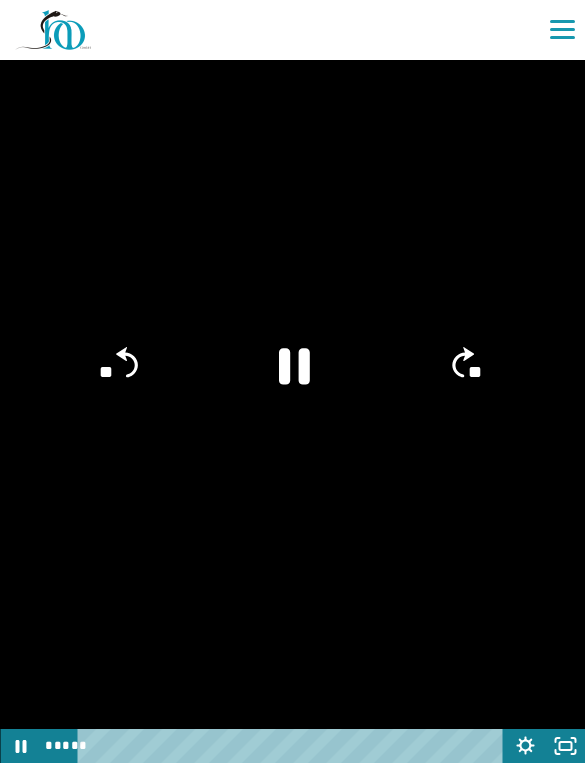 click 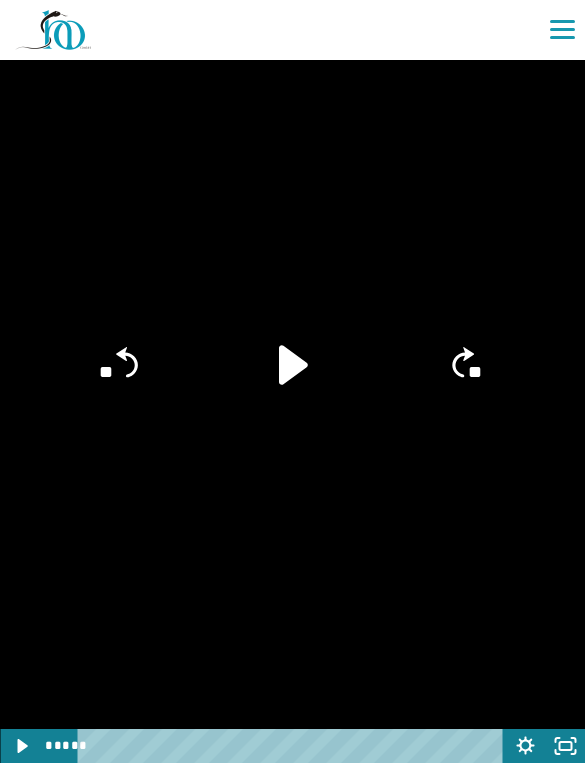 click 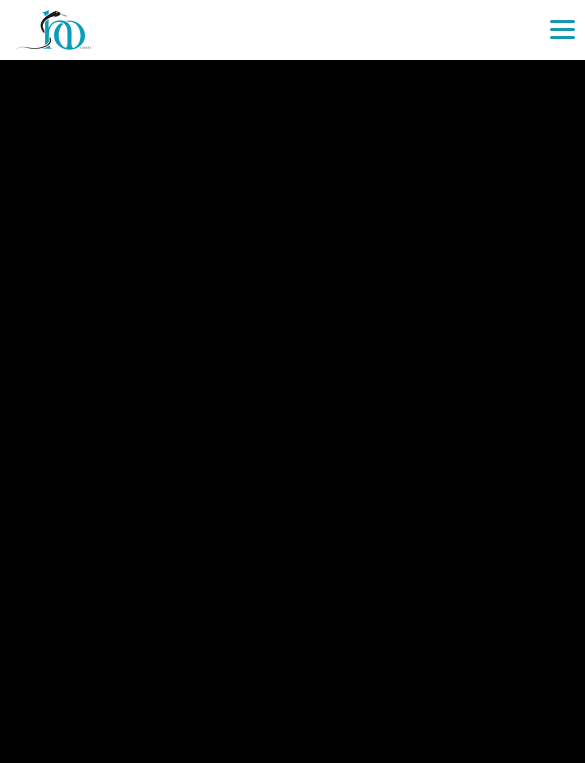 click at bounding box center [292, 381] 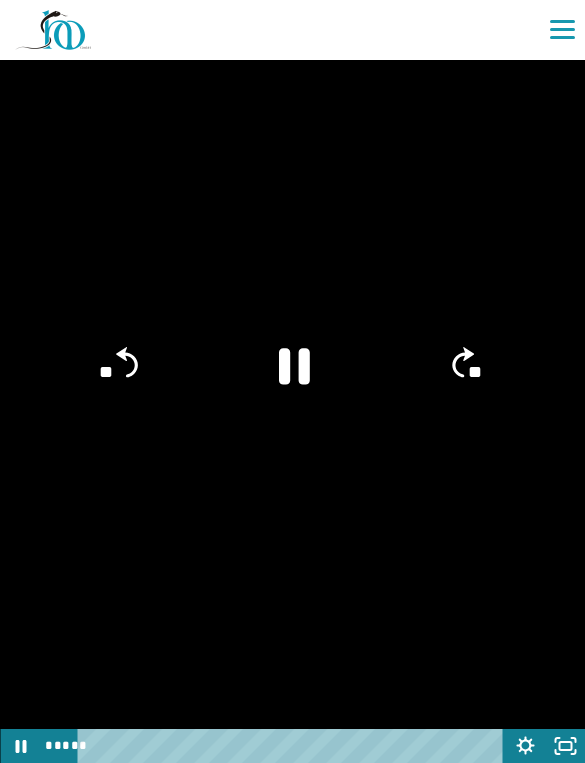 click 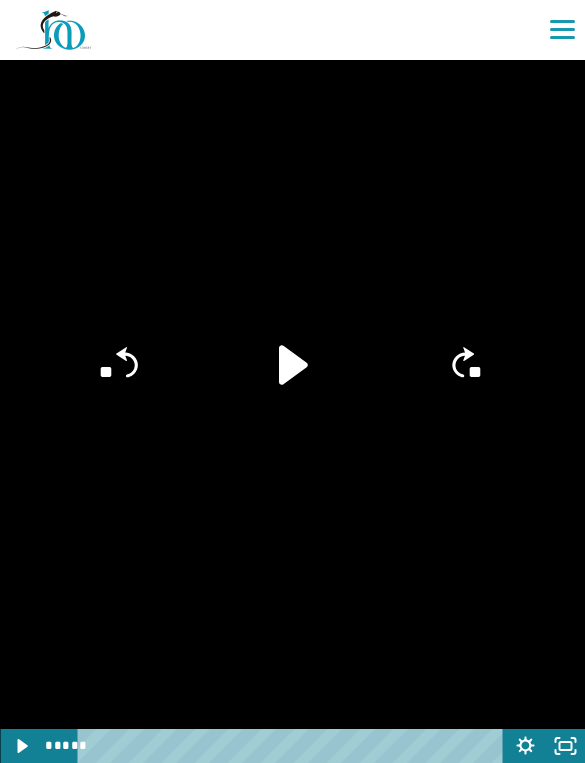 click 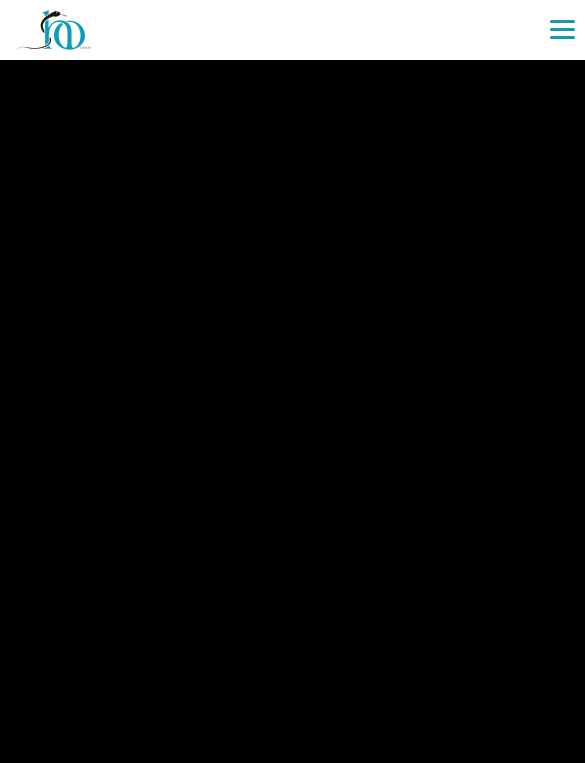 click at bounding box center [292, 381] 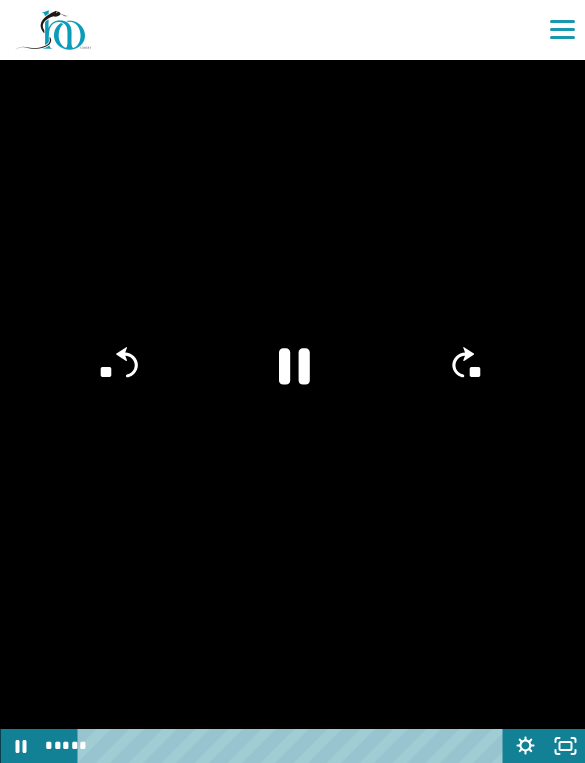 click at bounding box center (292, 381) 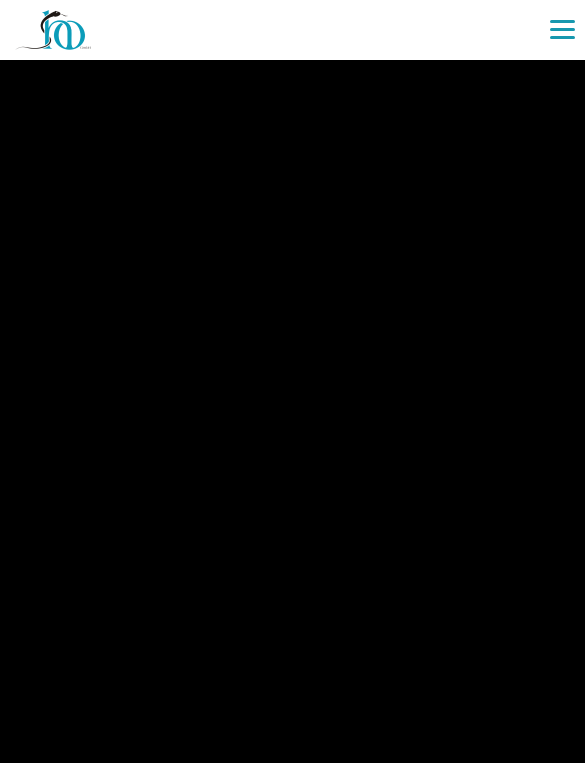 click at bounding box center [292, 381] 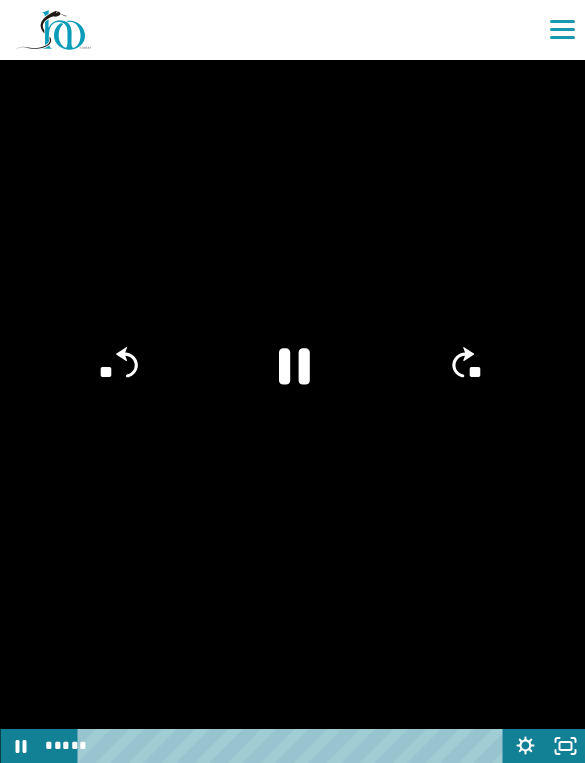 click 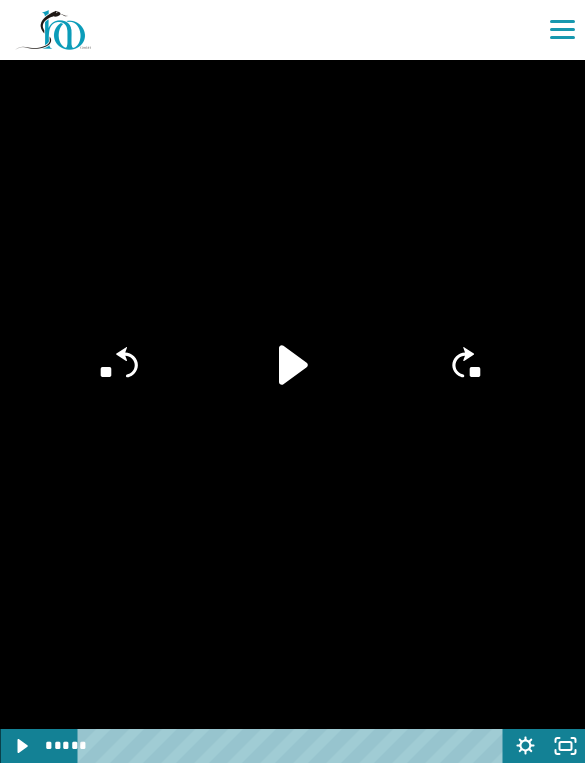 click 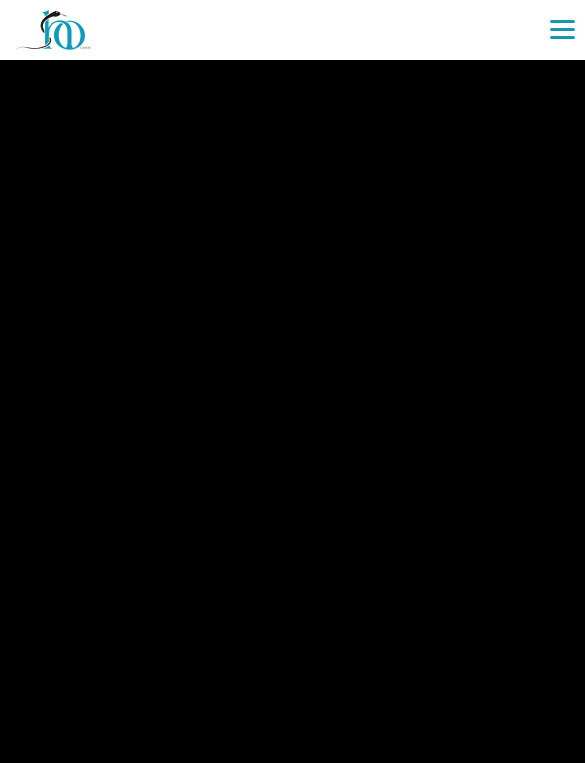 click at bounding box center [292, 381] 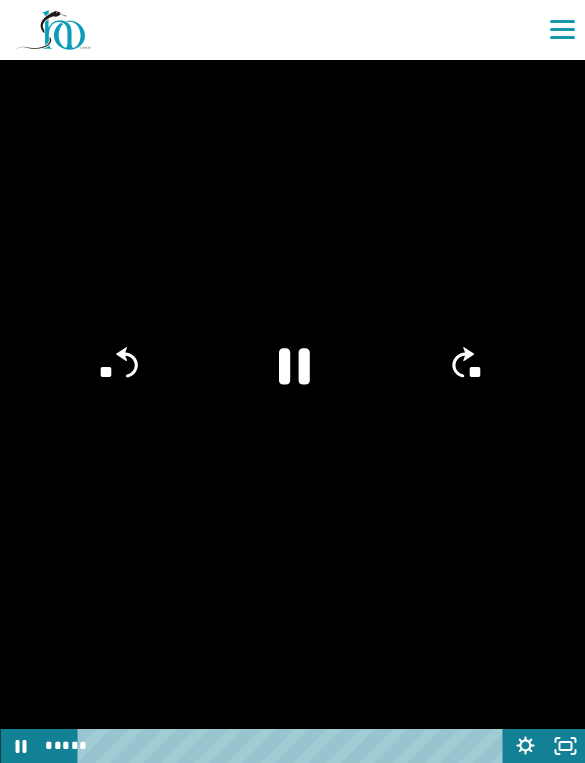 click 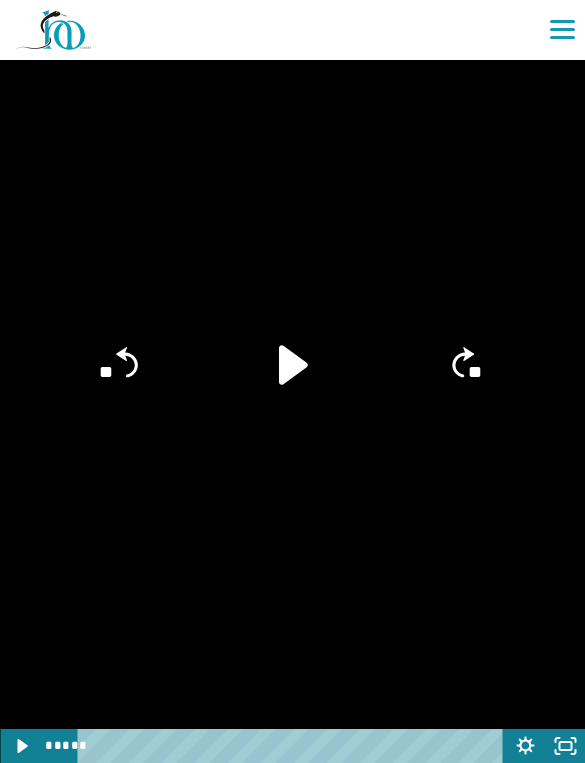click 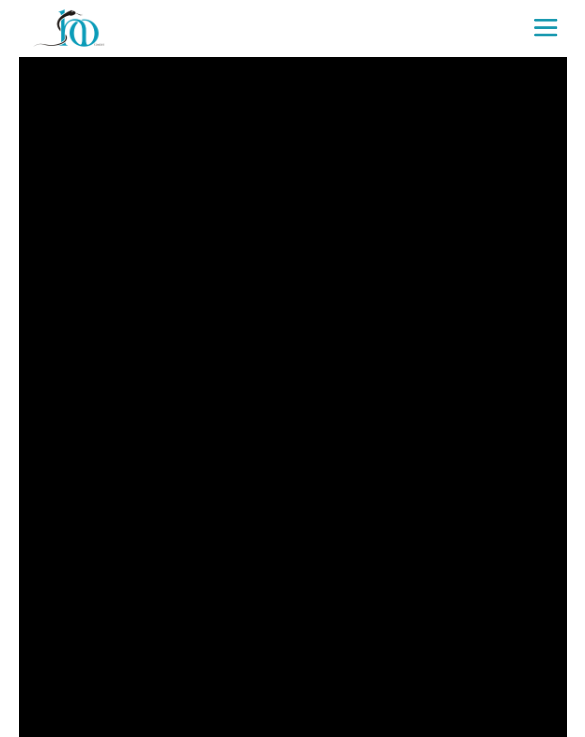 scroll, scrollTop: 2113, scrollLeft: 0, axis: vertical 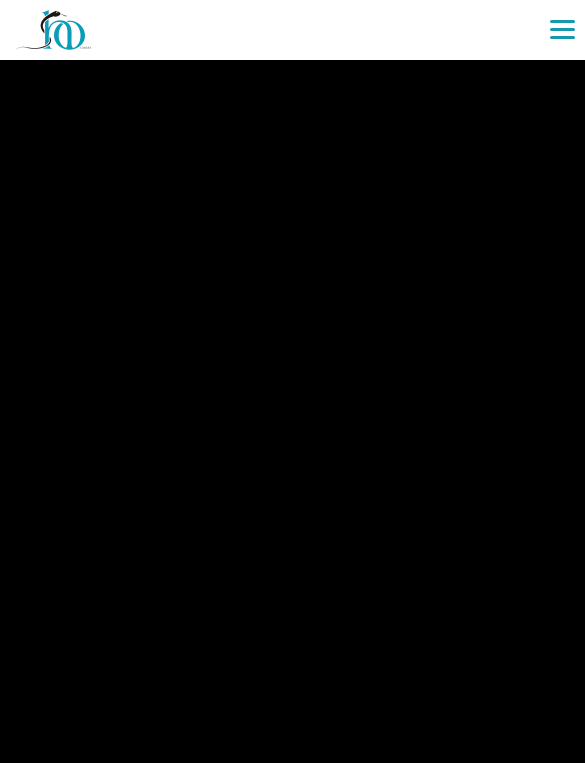 click at bounding box center [292, 381] 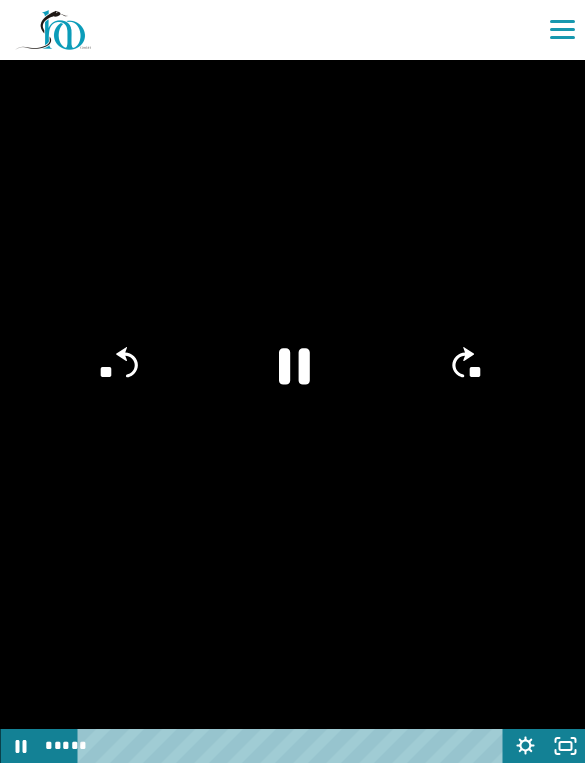 click 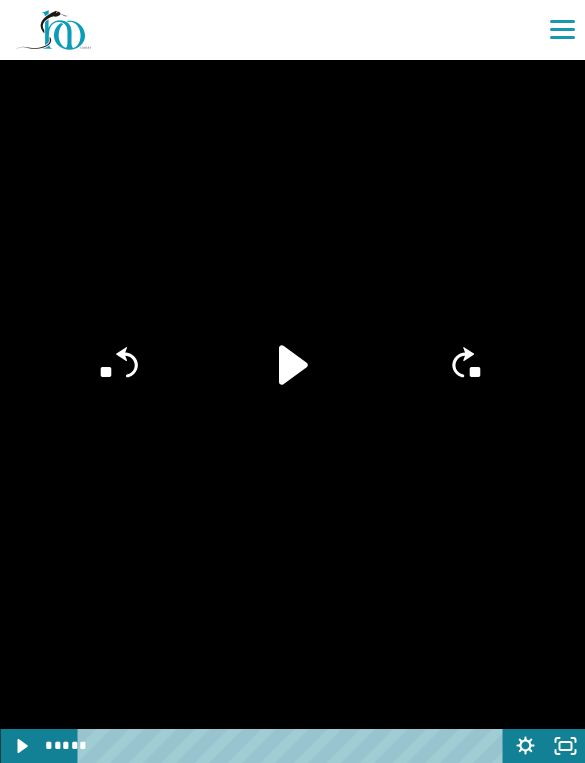 click 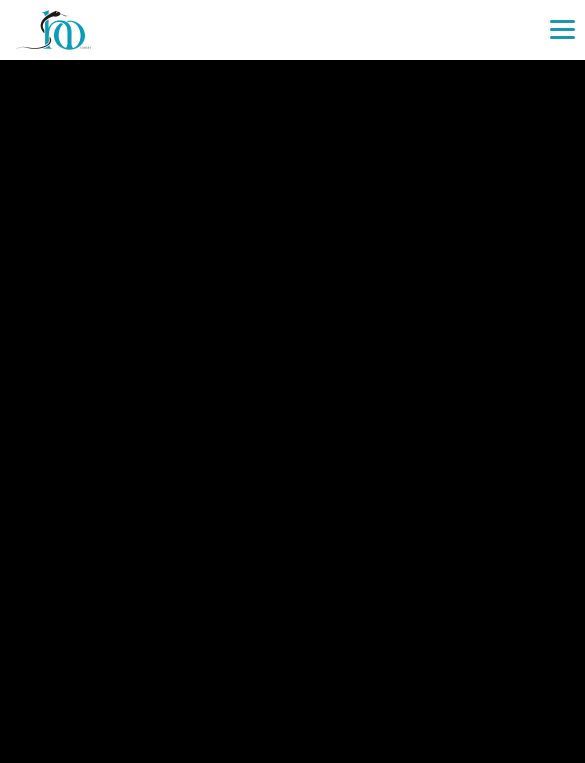 click at bounding box center [292, 381] 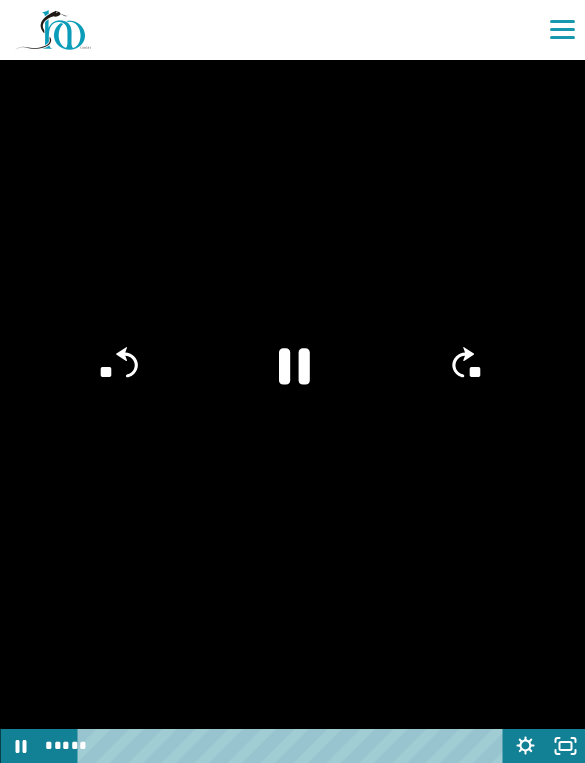 click 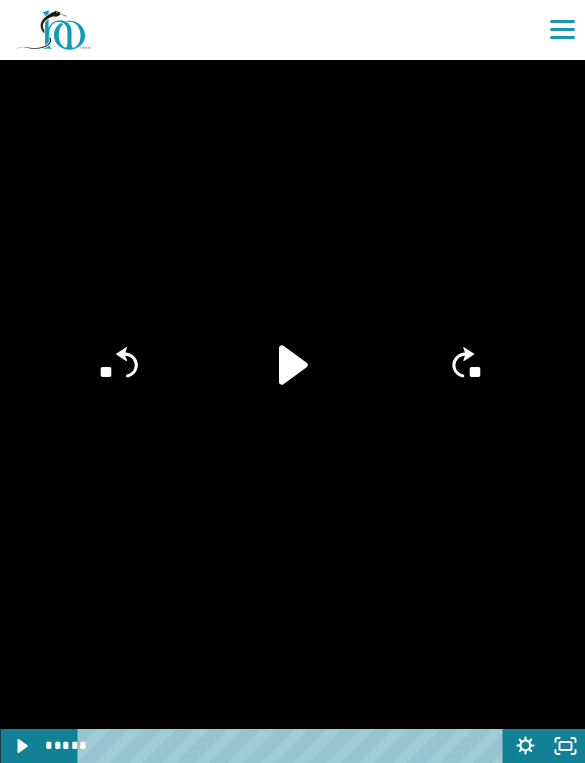 scroll, scrollTop: 7, scrollLeft: 0, axis: vertical 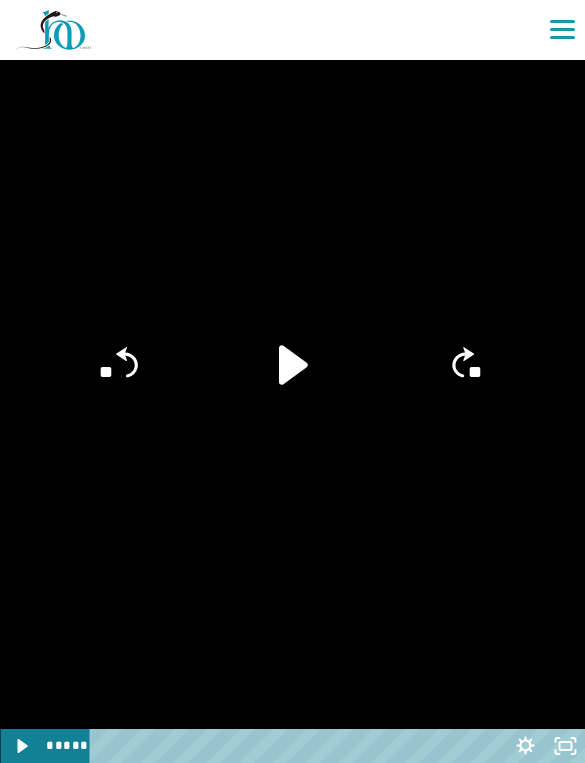 click 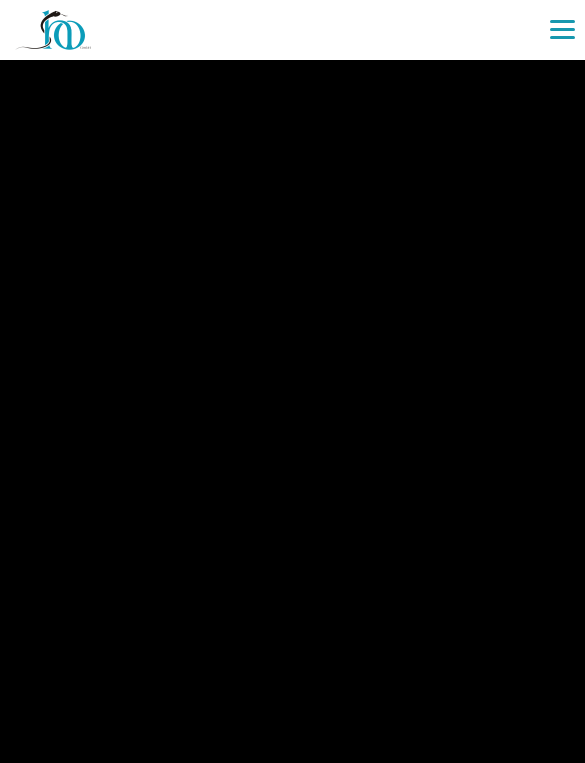 click at bounding box center (292, 381) 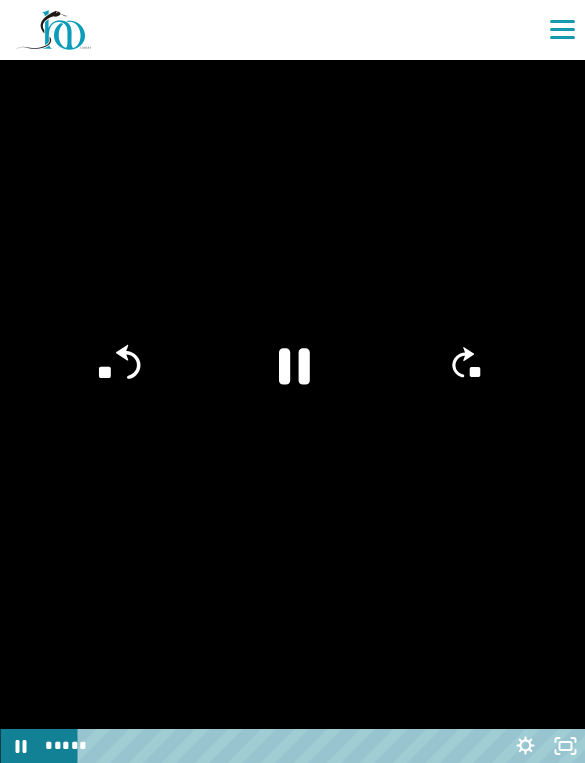 click on "**" 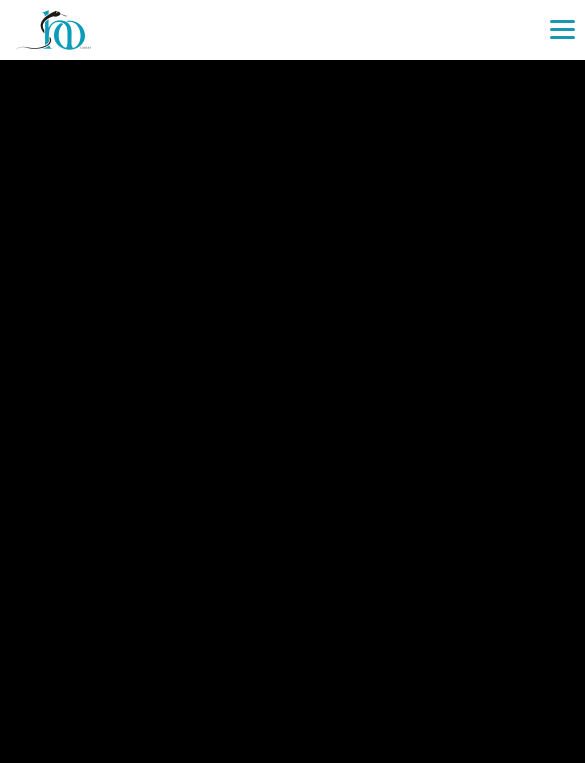 click at bounding box center (292, 381) 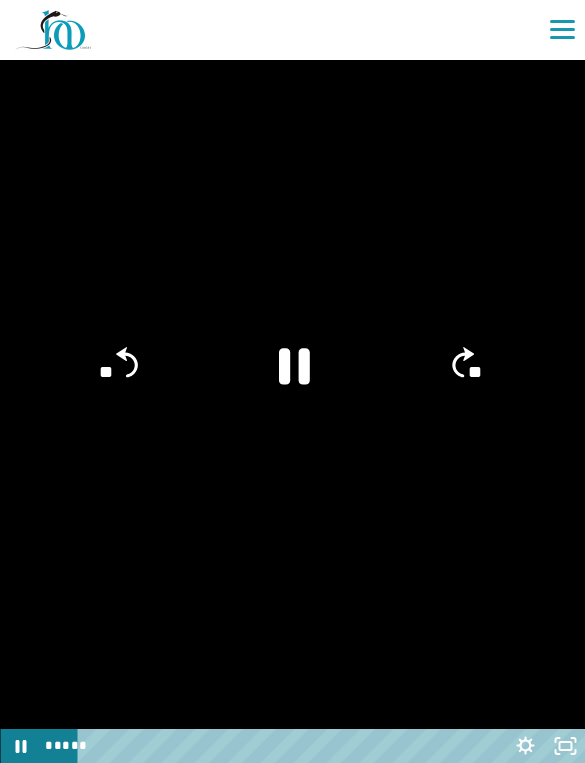 click 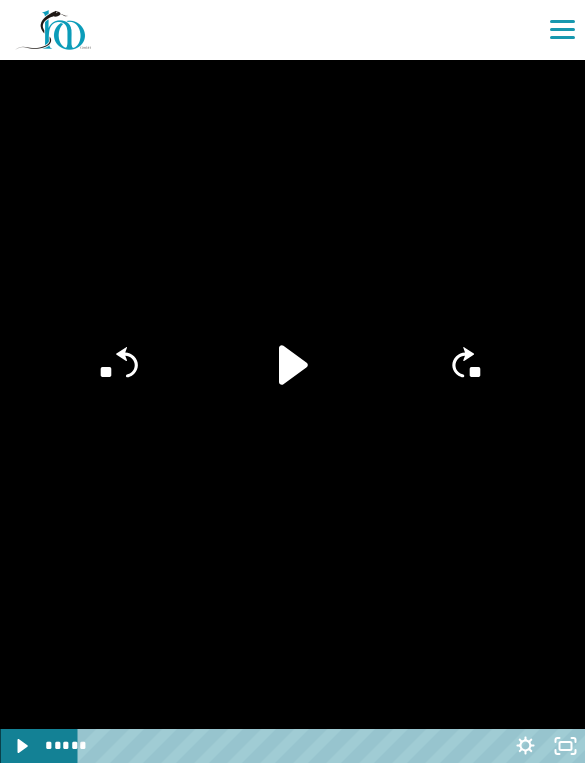 click 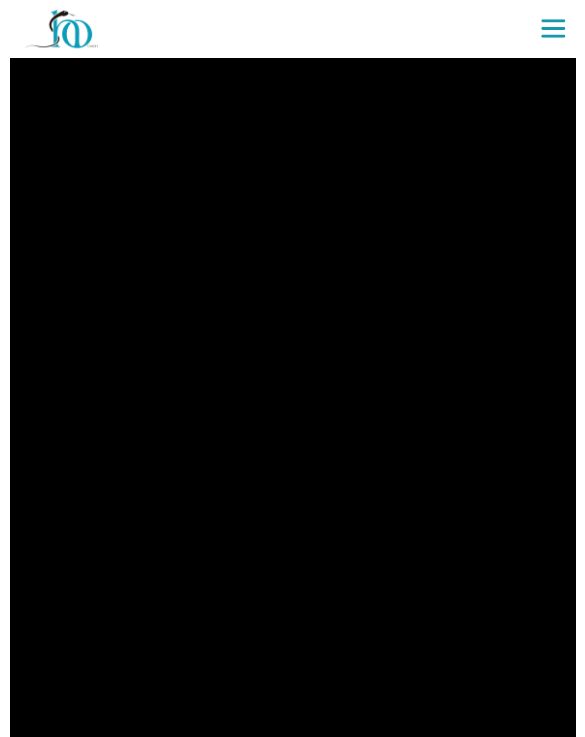 scroll, scrollTop: 2113, scrollLeft: 0, axis: vertical 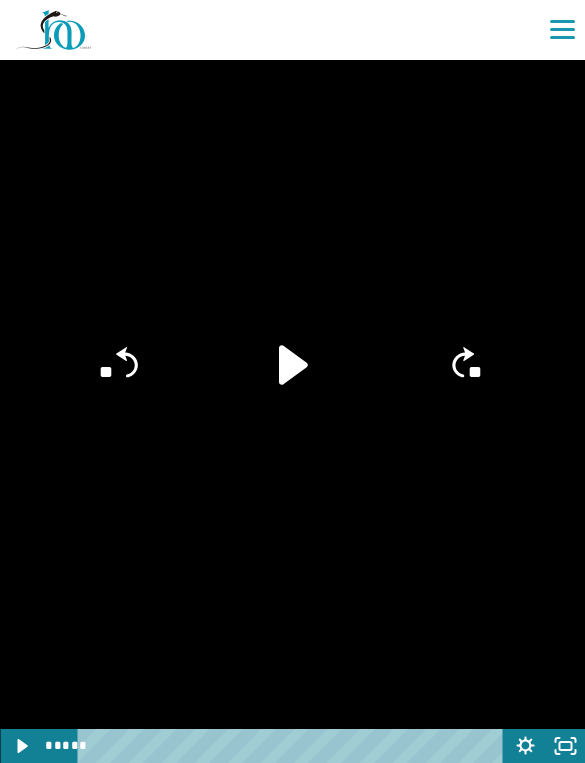 click 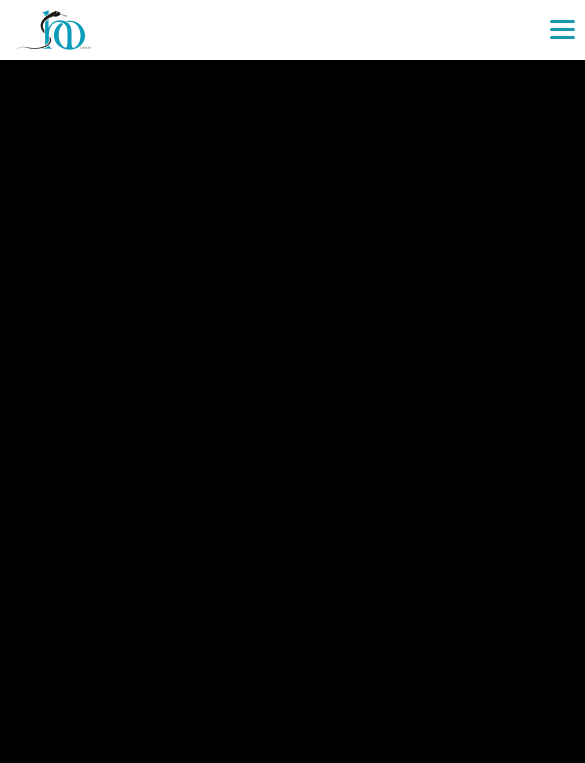 click at bounding box center [292, 381] 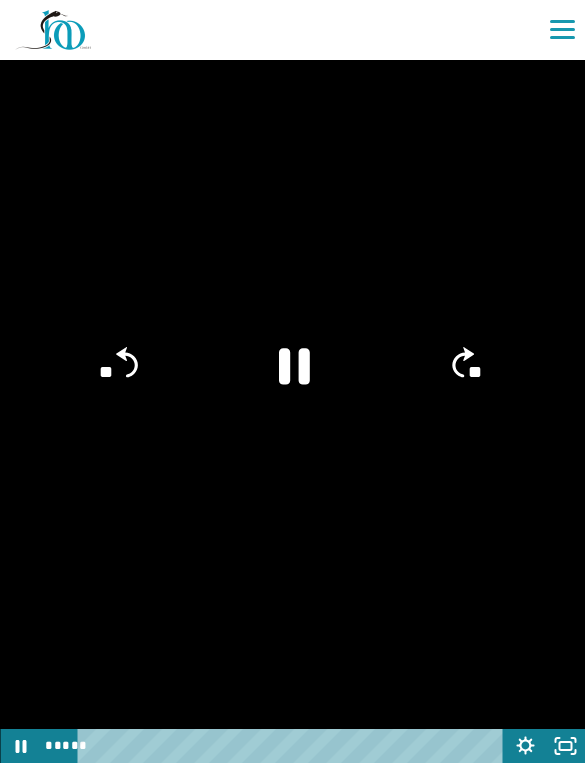 click 